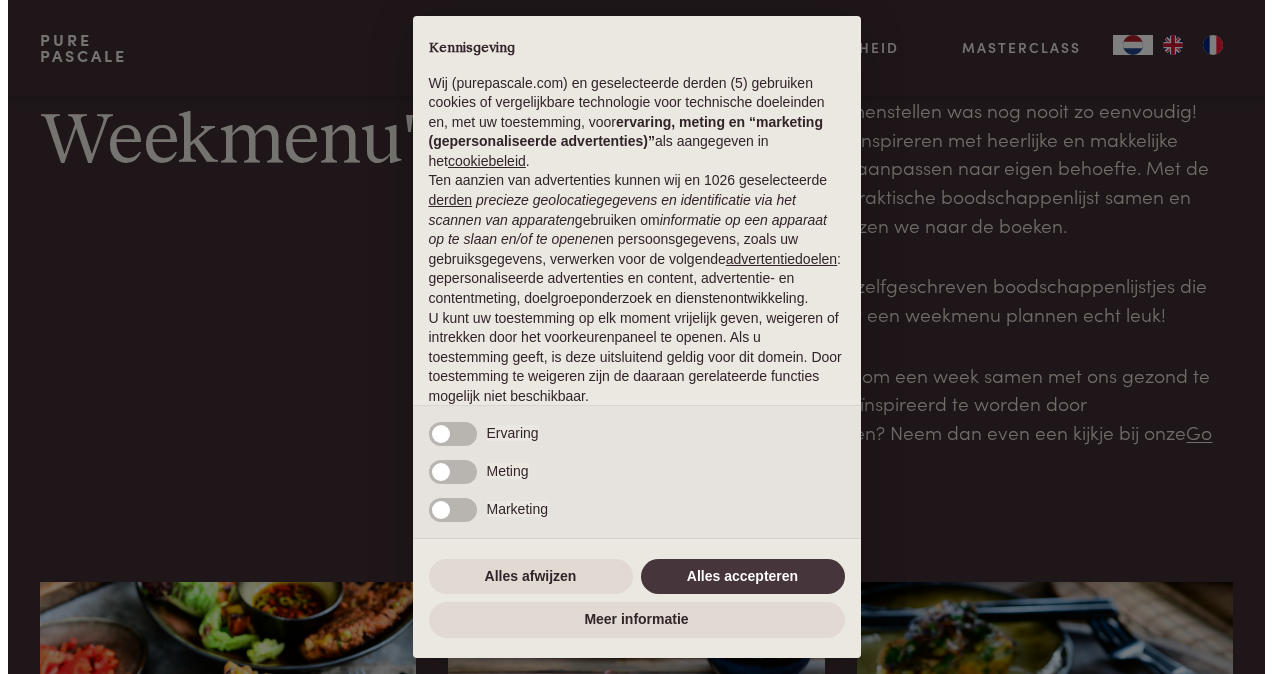 scroll, scrollTop: 100, scrollLeft: 0, axis: vertical 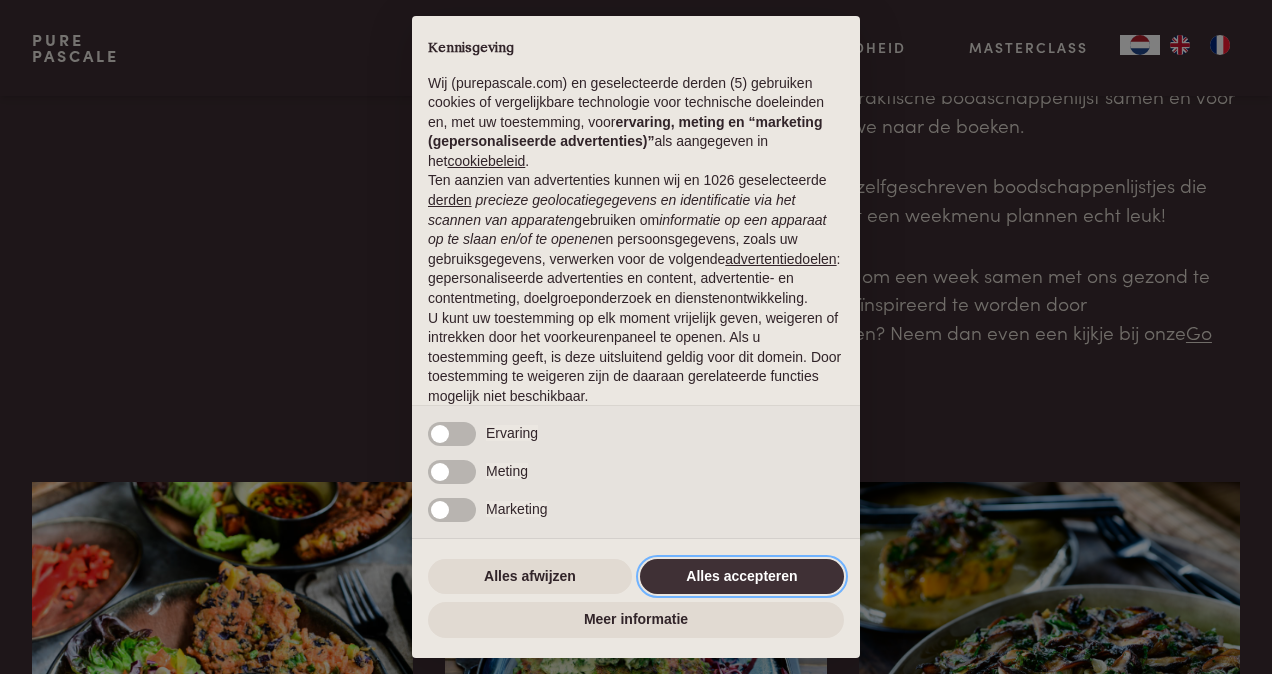 click on "Alles accepteren" at bounding box center [742, 577] 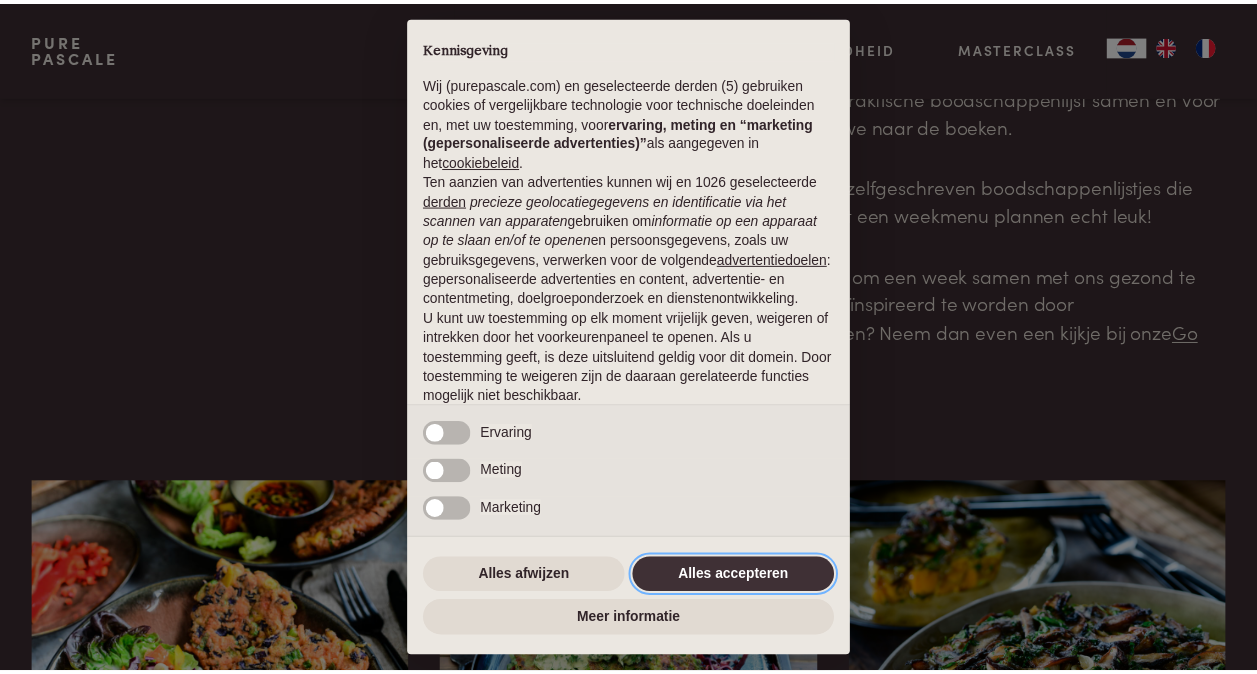 scroll, scrollTop: 129, scrollLeft: 0, axis: vertical 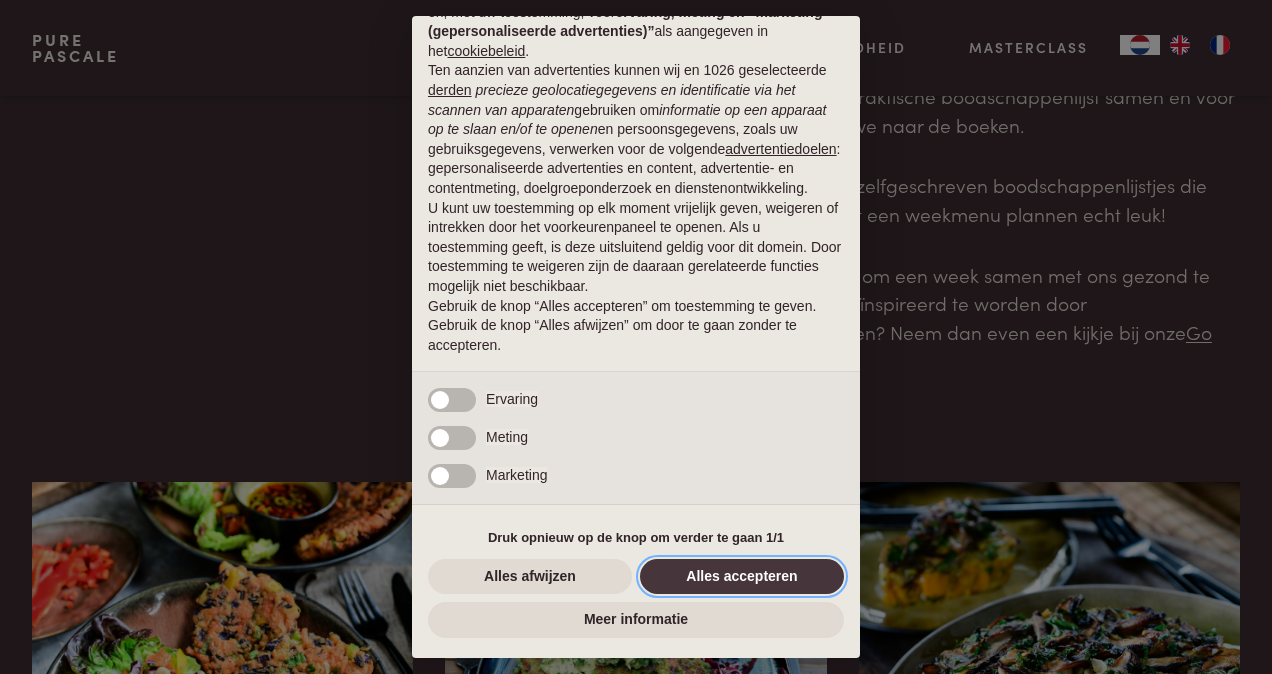 click on "Alles accepteren" at bounding box center [742, 577] 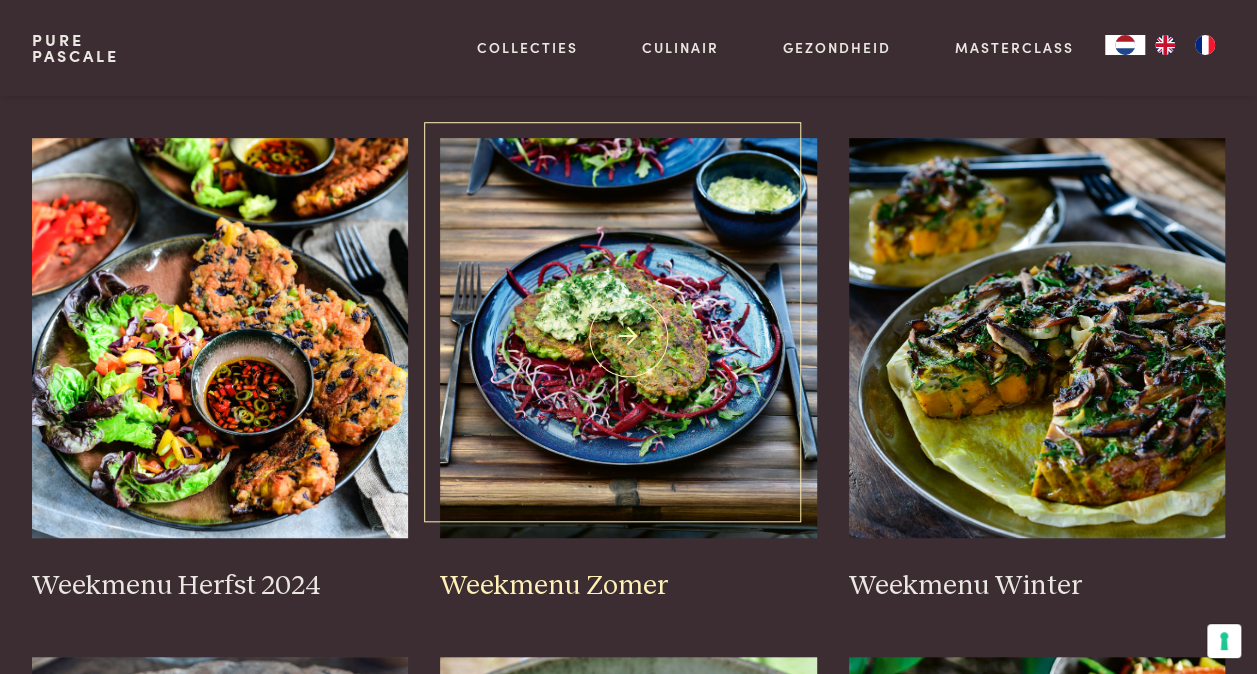 scroll, scrollTop: 400, scrollLeft: 0, axis: vertical 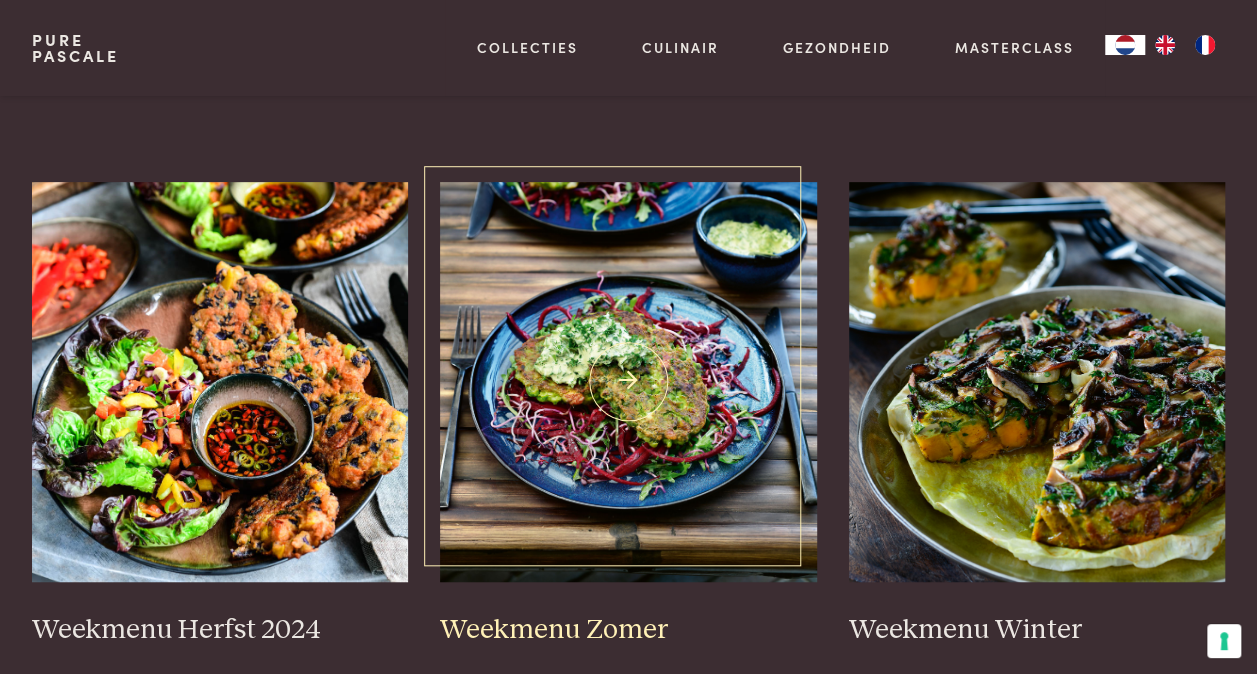 click at bounding box center (628, 382) 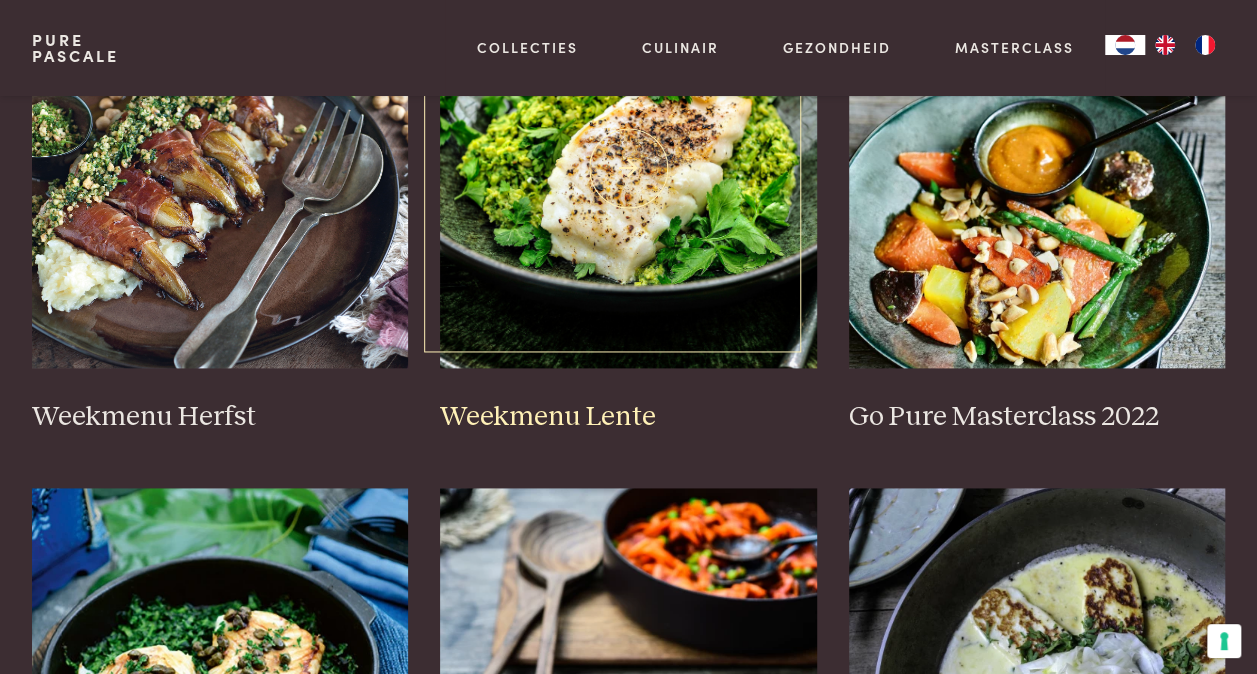 scroll, scrollTop: 1300, scrollLeft: 0, axis: vertical 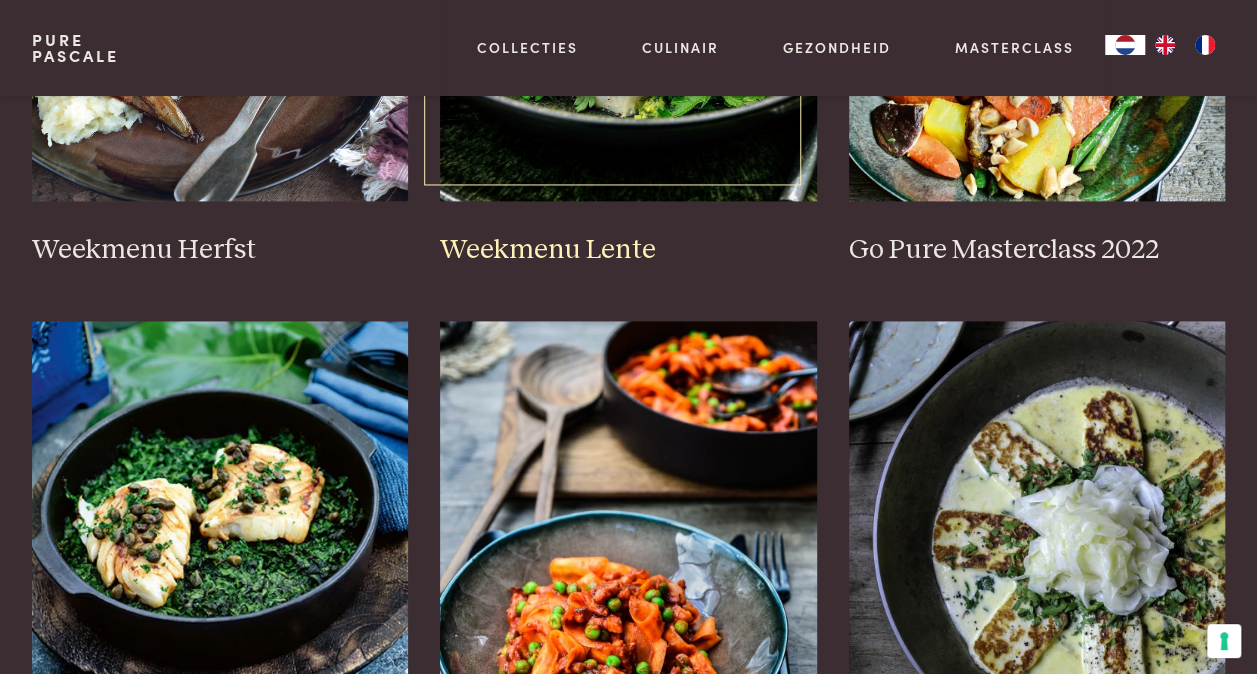 click on "Weekmenu Lente" at bounding box center [628, 250] 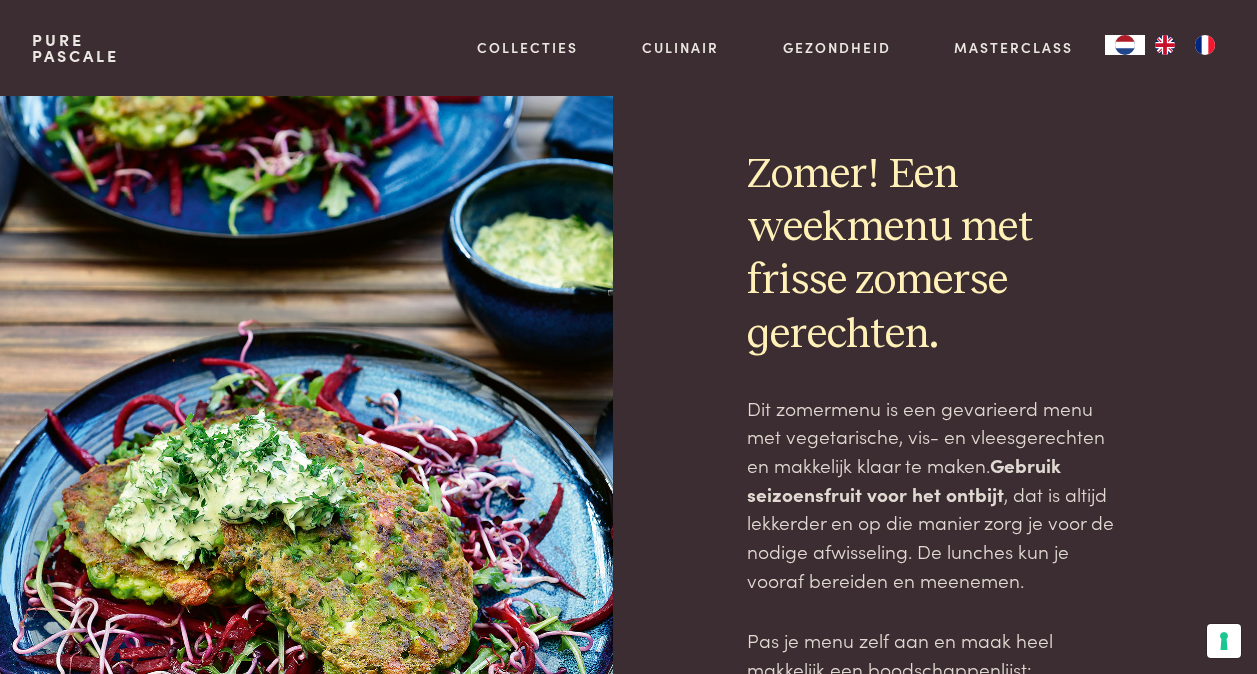 scroll, scrollTop: 0, scrollLeft: 0, axis: both 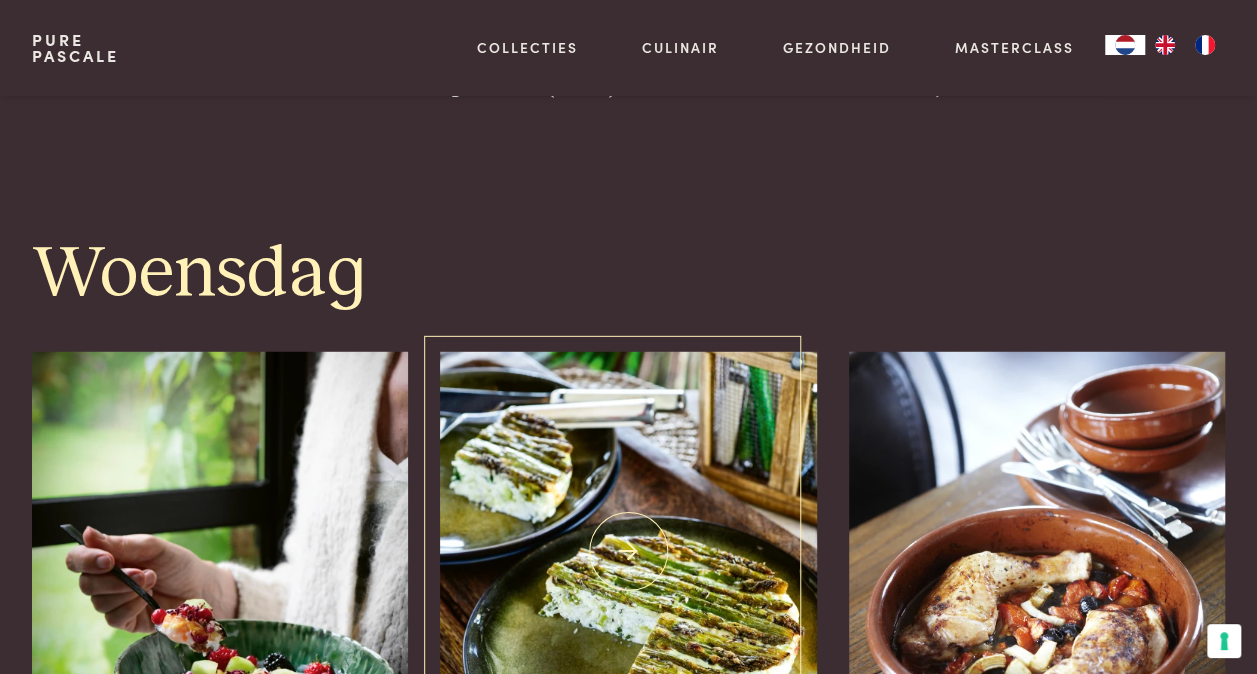 click at bounding box center [628, 552] 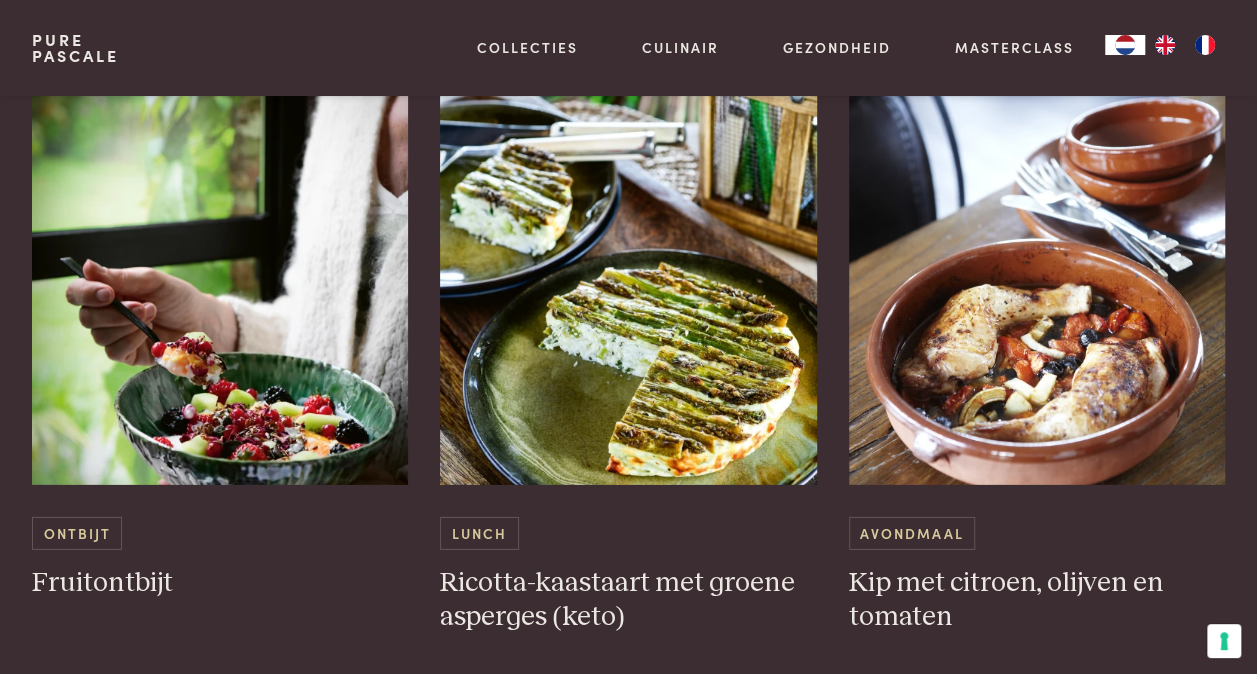 scroll, scrollTop: 2925, scrollLeft: 0, axis: vertical 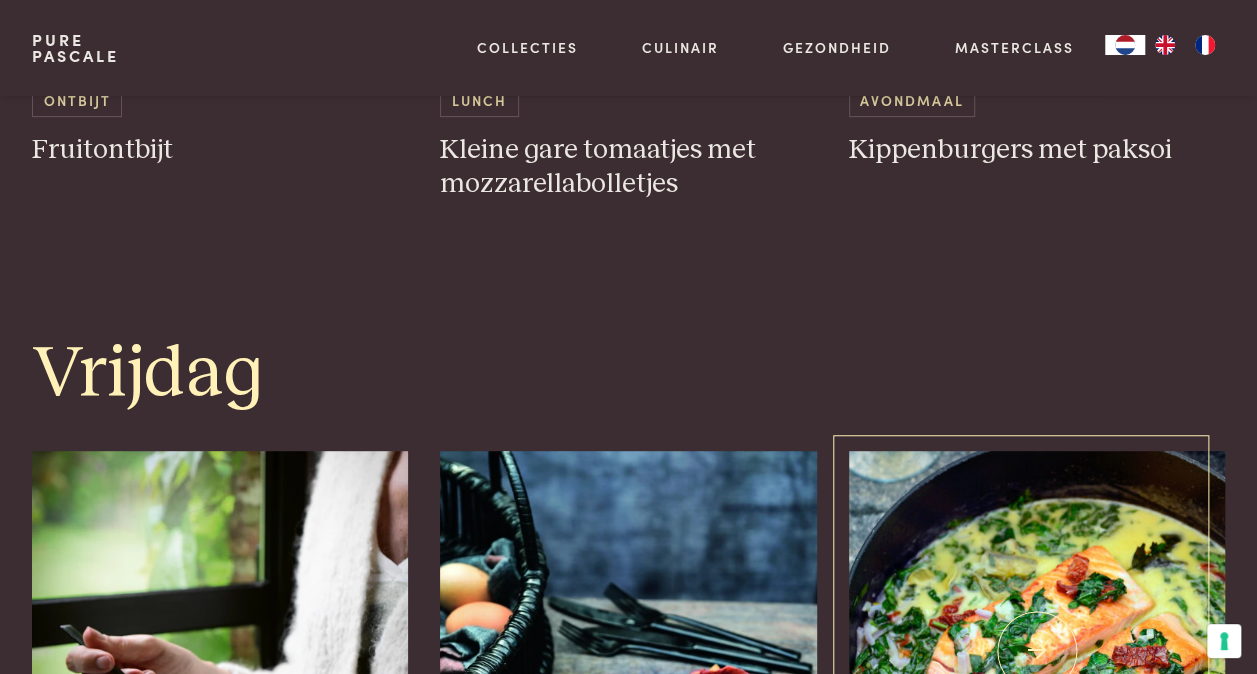 click at bounding box center [1037, 651] 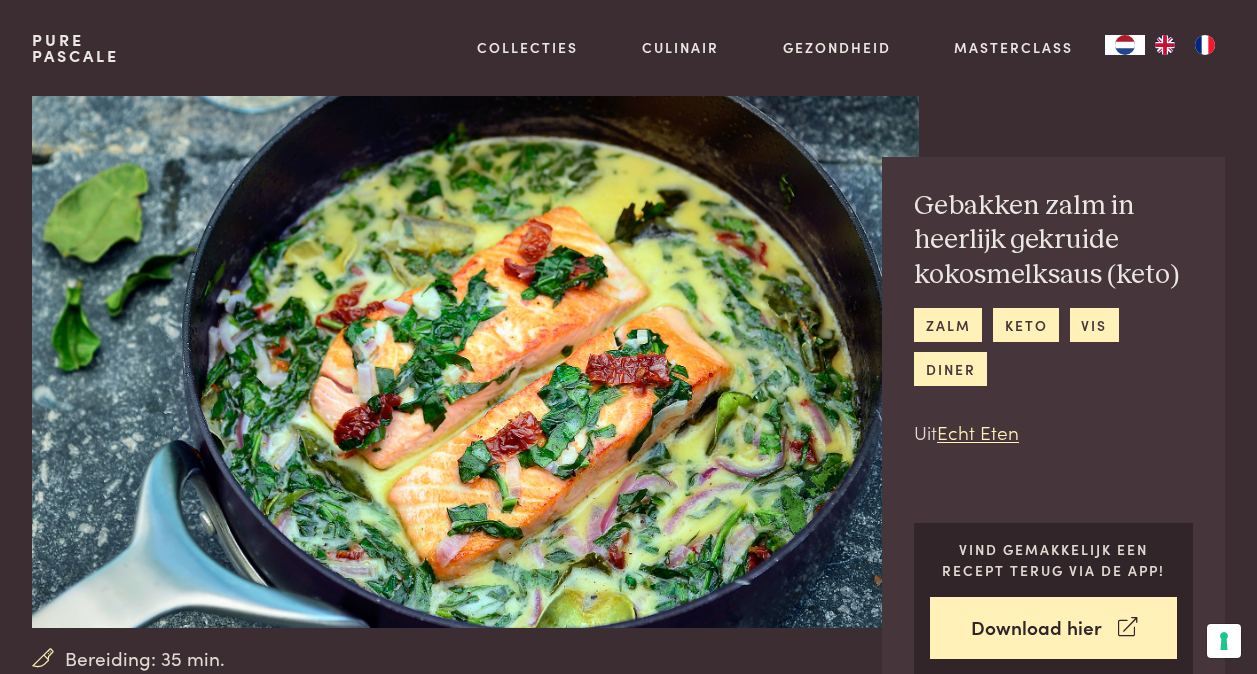 scroll, scrollTop: 0, scrollLeft: 0, axis: both 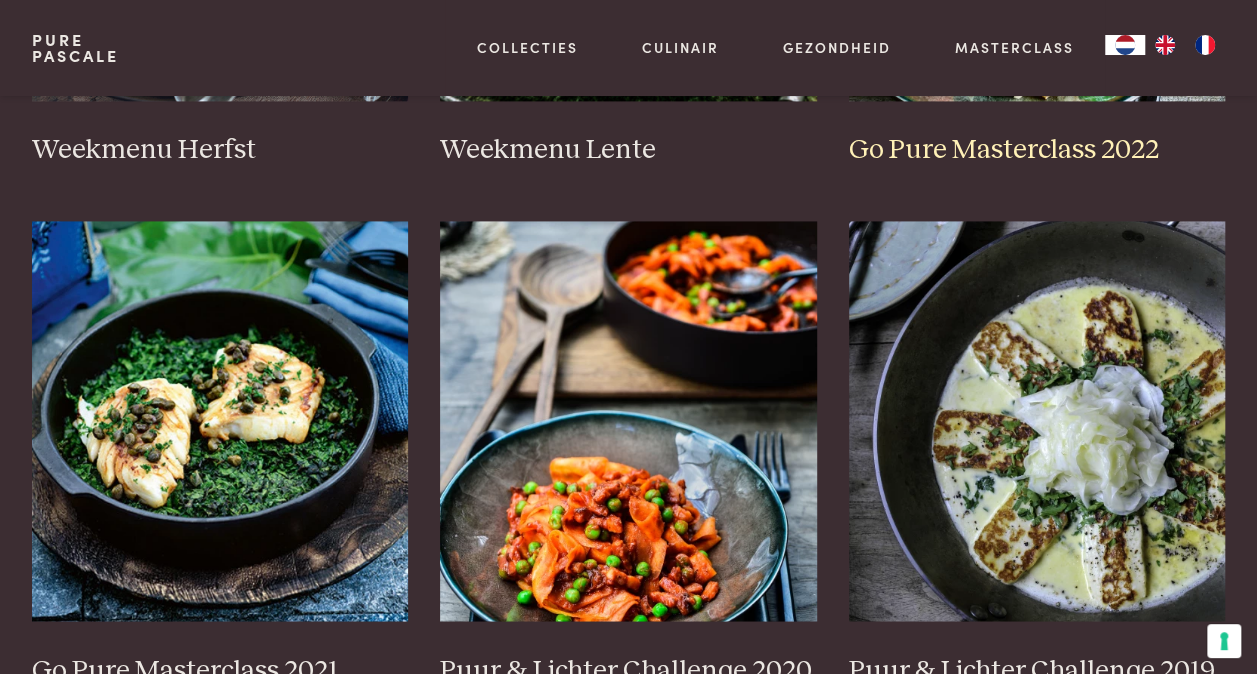 click on "Go Pure Masterclass 2022" at bounding box center (1037, 150) 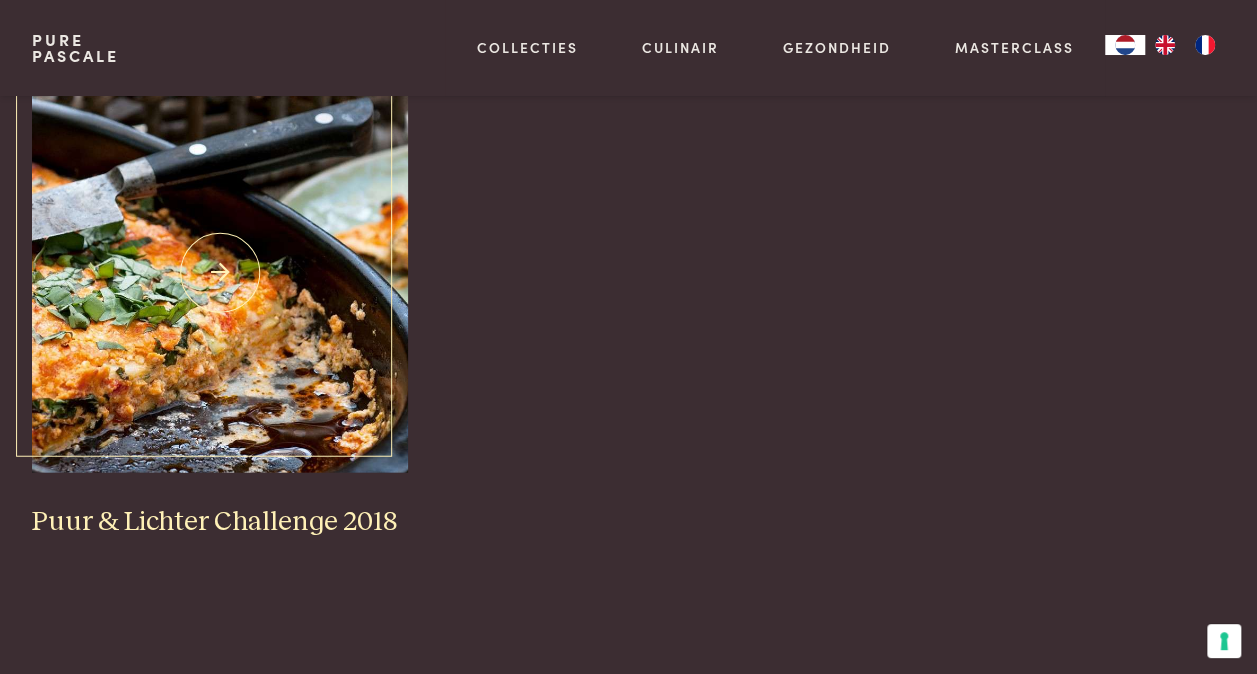scroll, scrollTop: 1700, scrollLeft: 0, axis: vertical 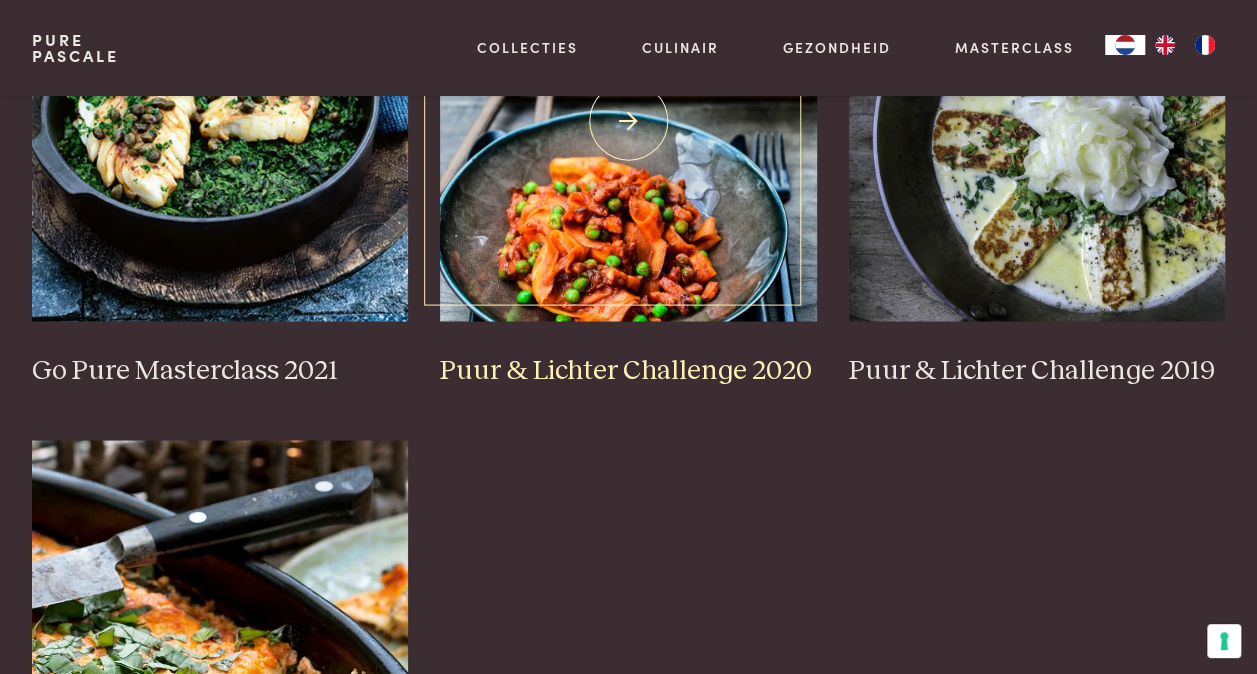 click on "Puur & Lichter Challenge 2020" at bounding box center (628, 370) 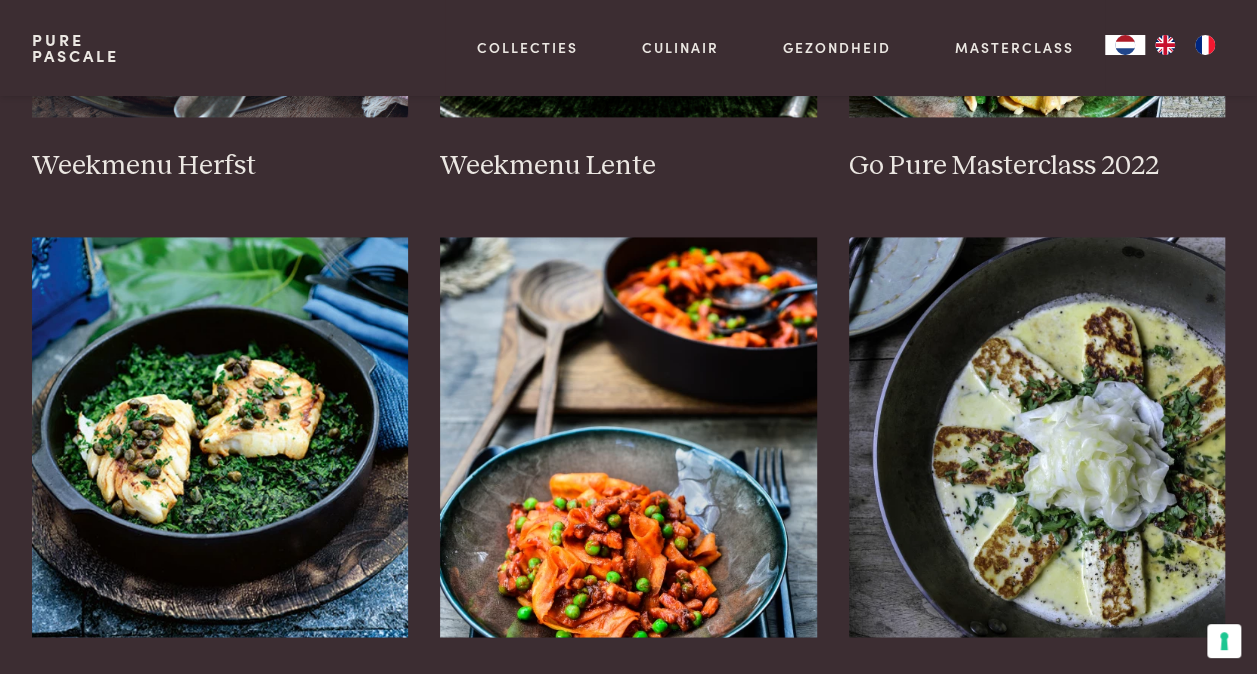 scroll, scrollTop: 1100, scrollLeft: 0, axis: vertical 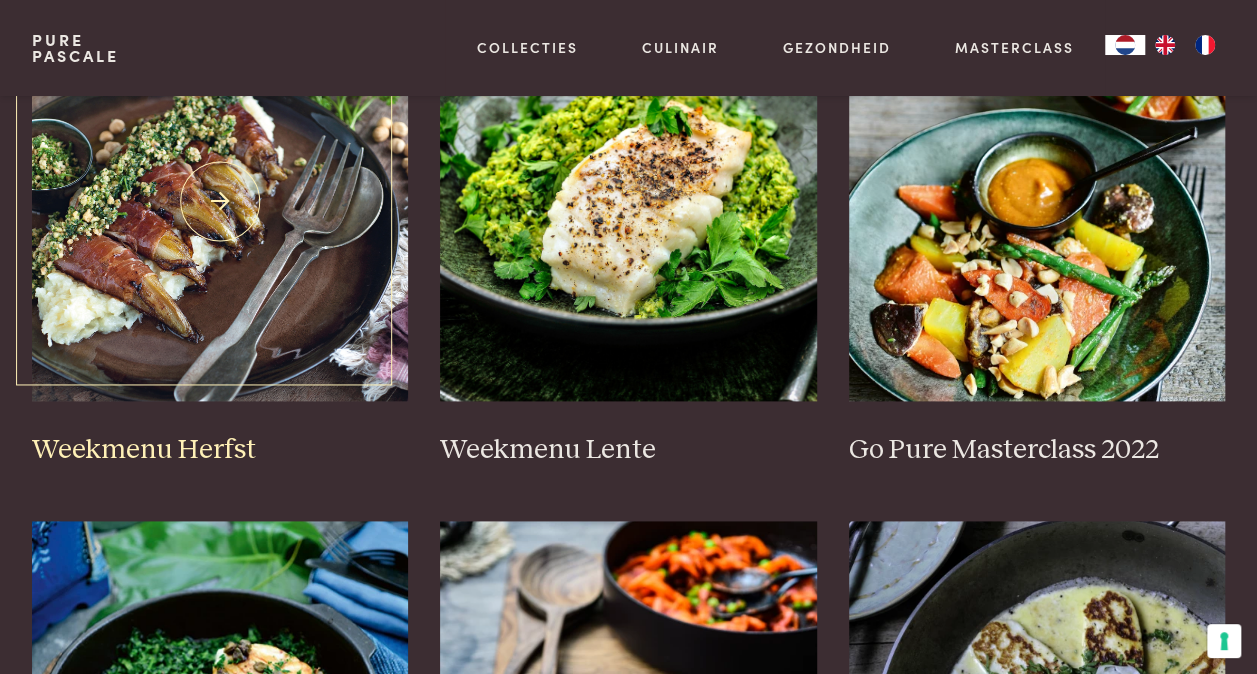 click on "Weekmenu Herfst" at bounding box center (220, 450) 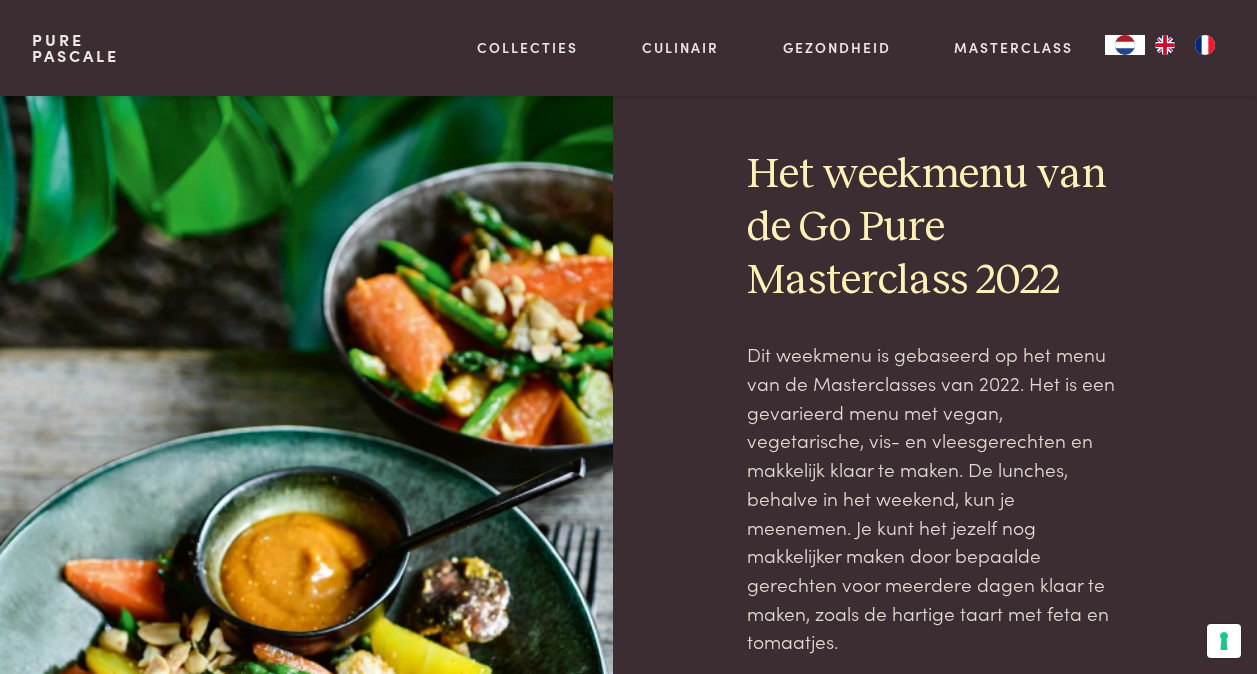 scroll, scrollTop: 500, scrollLeft: 0, axis: vertical 